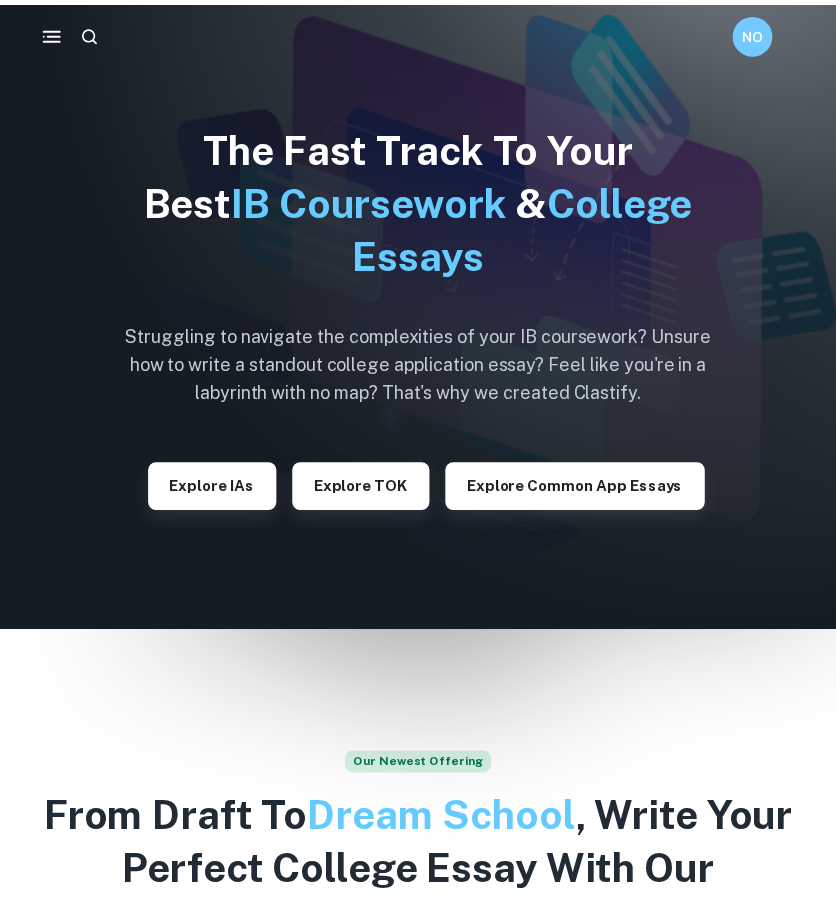 scroll, scrollTop: 0, scrollLeft: 0, axis: both 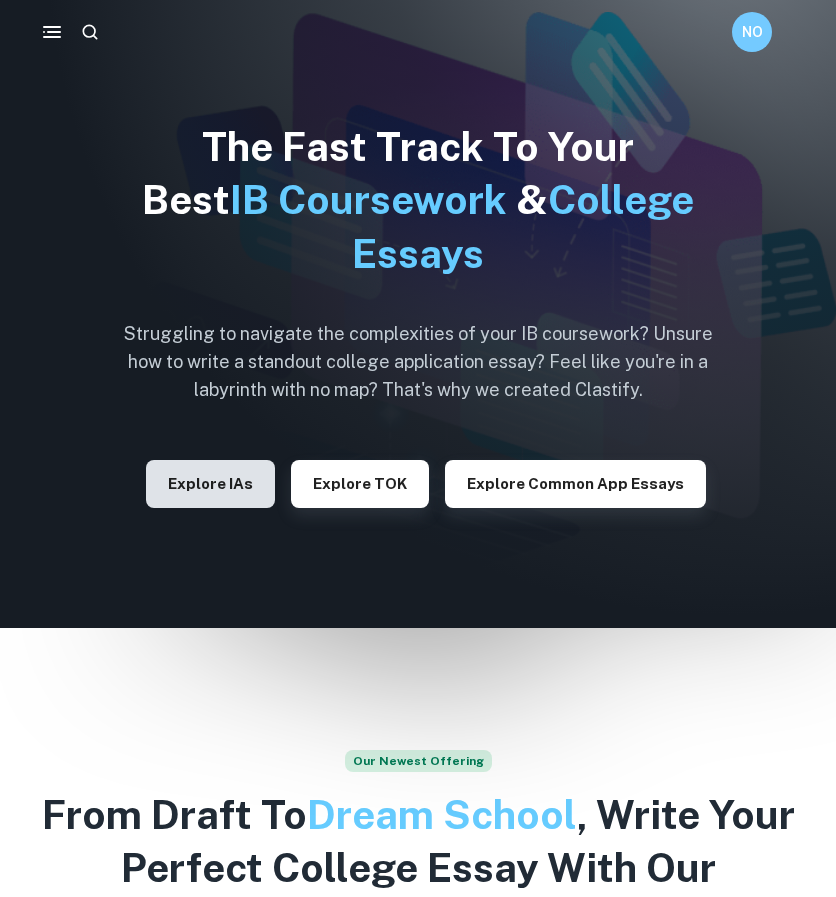 click on "Explore IAs" at bounding box center [210, 484] 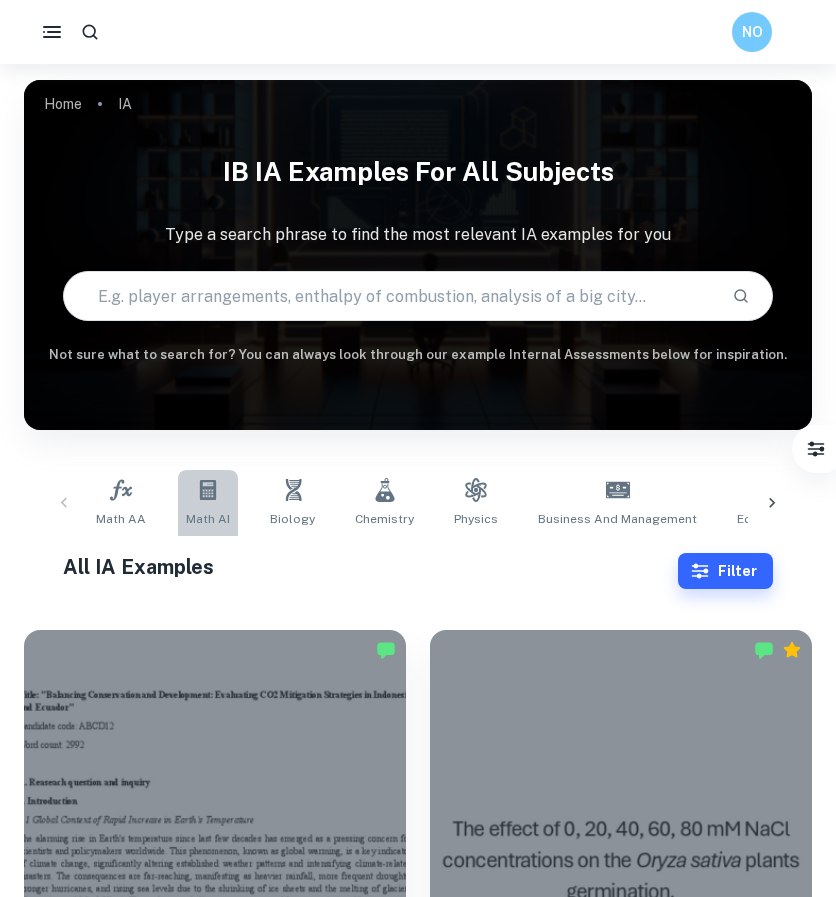 click 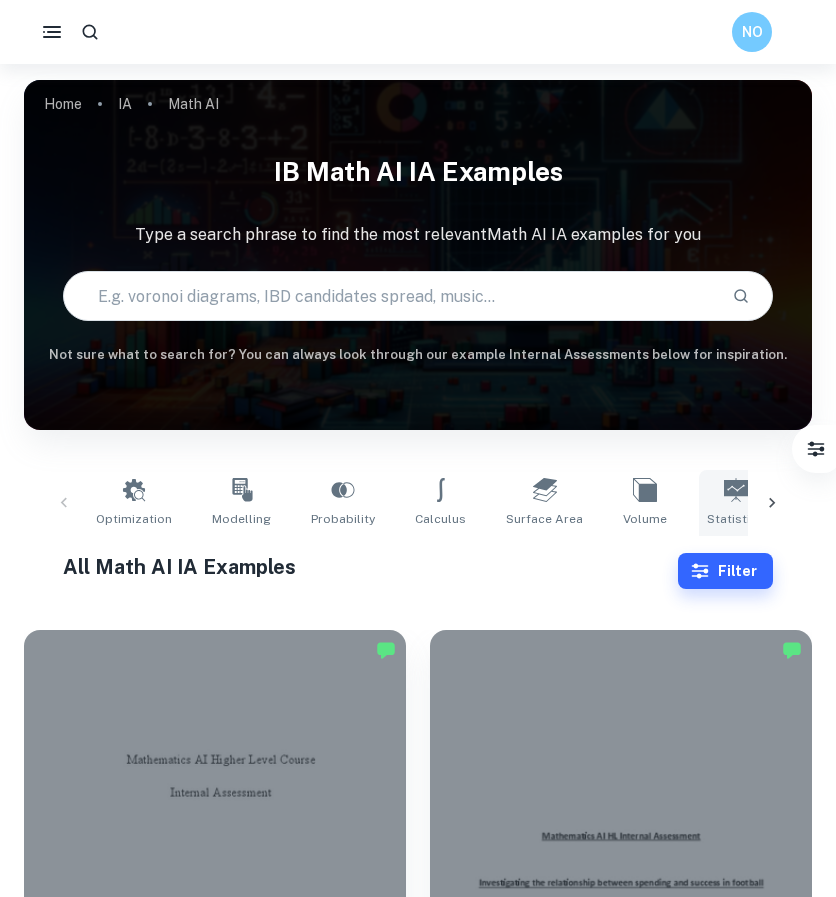 click on "Statistics" at bounding box center [735, 519] 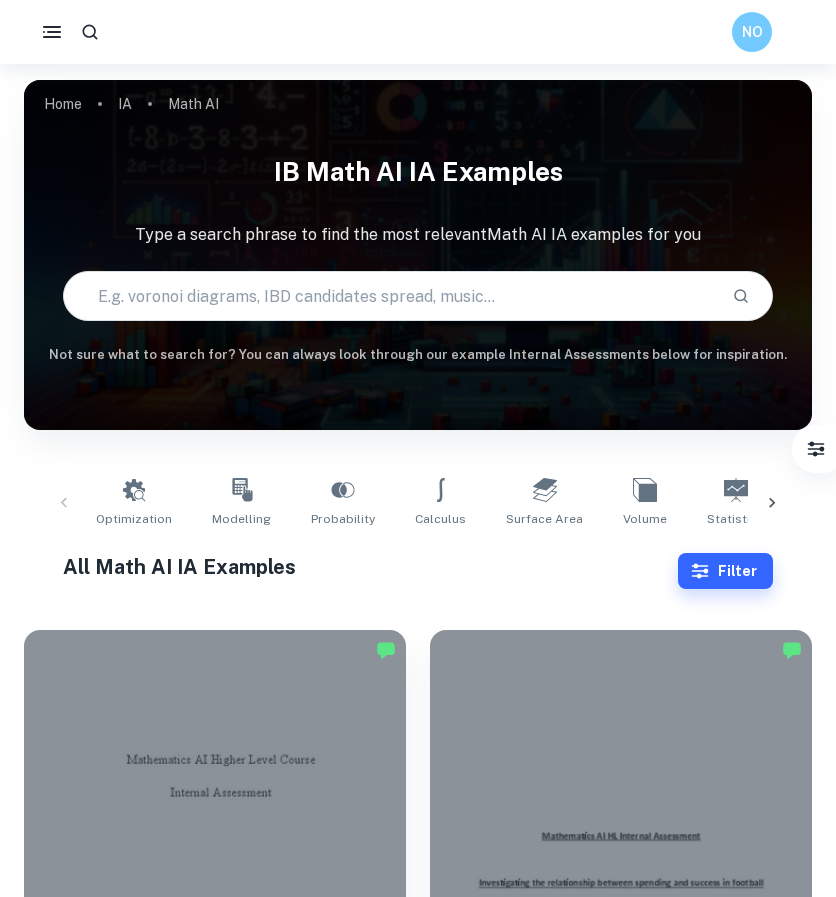 type on "Statistics" 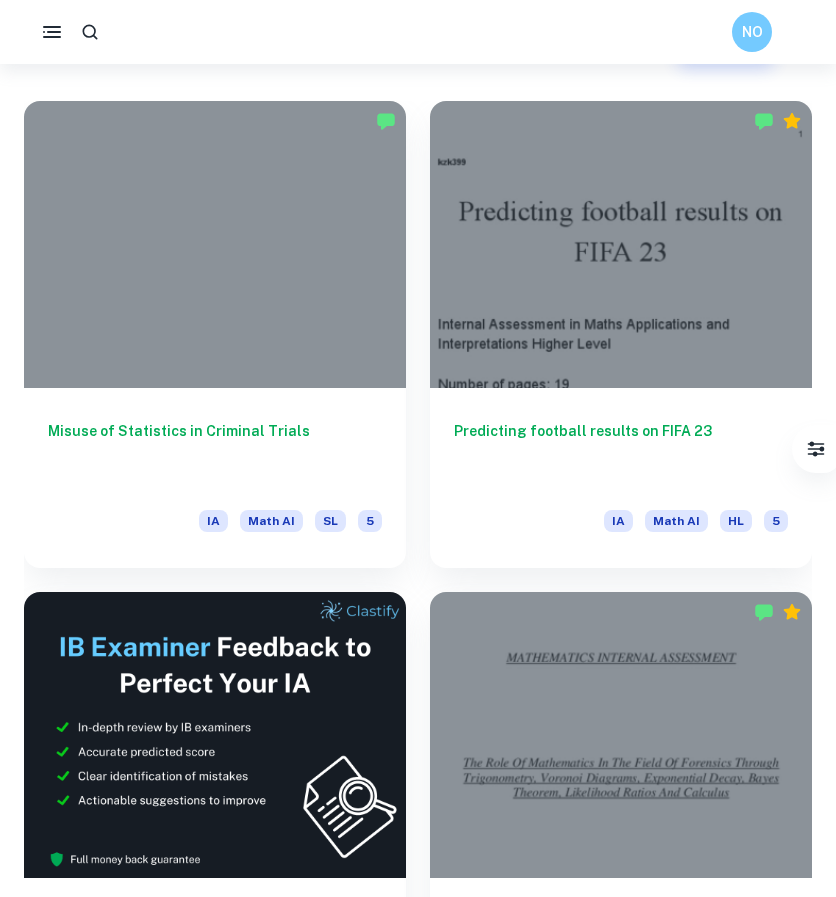 scroll, scrollTop: 0, scrollLeft: 0, axis: both 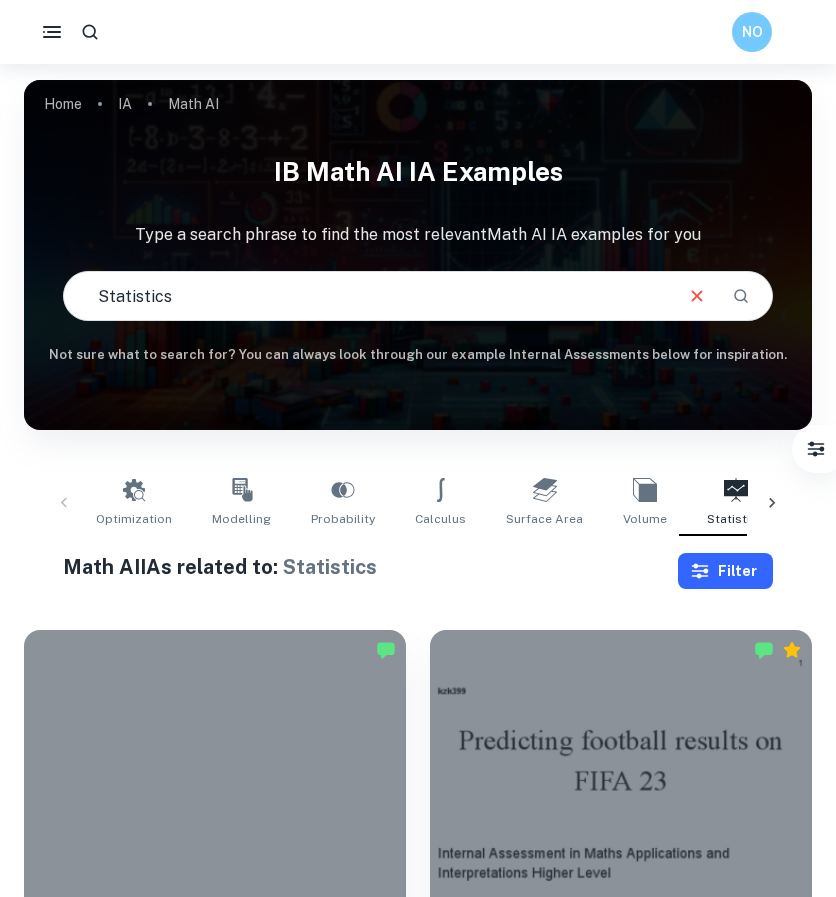 click on "Filter" at bounding box center (725, 571) 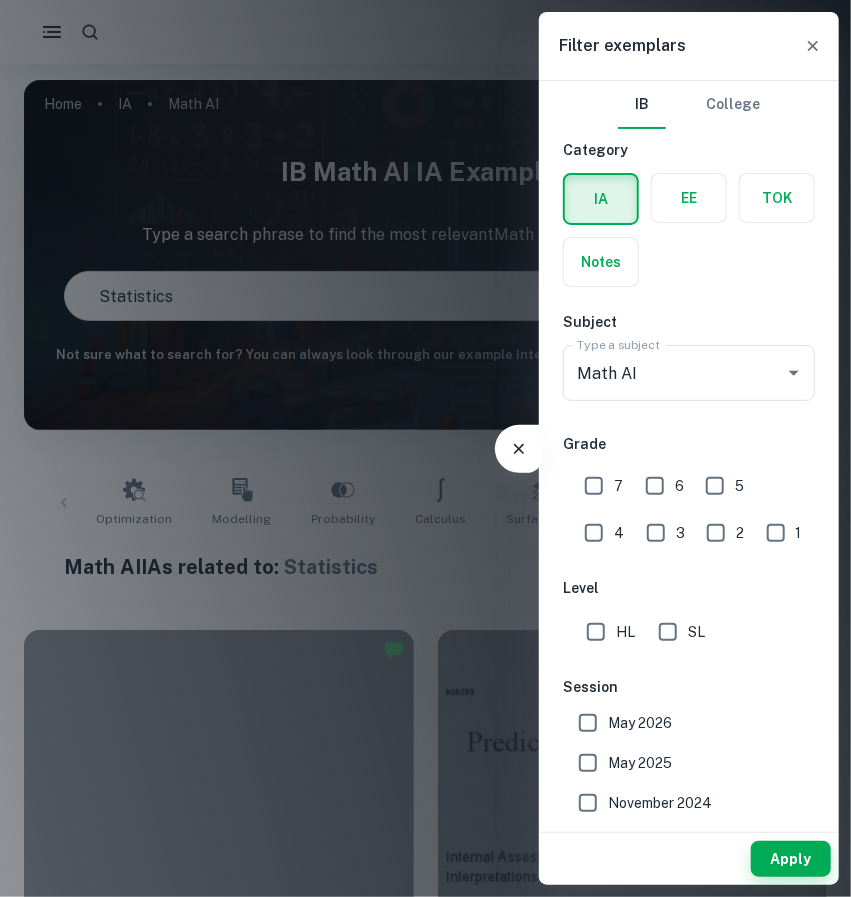 click on "SL" at bounding box center (668, 632) 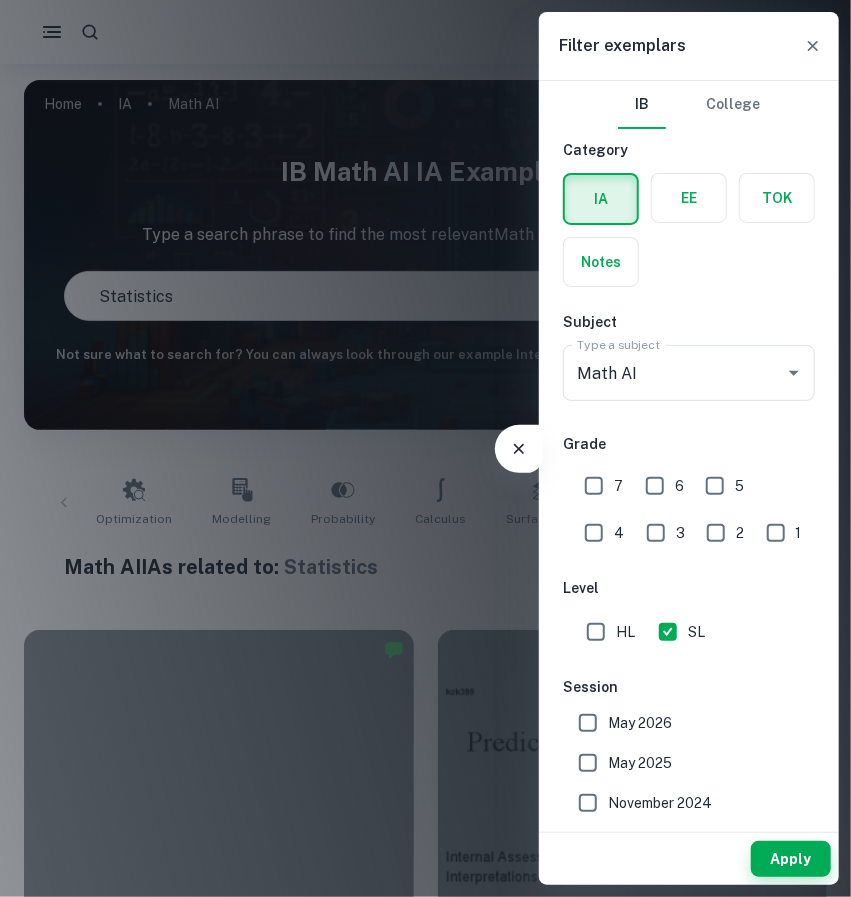 click on "7" at bounding box center [594, 486] 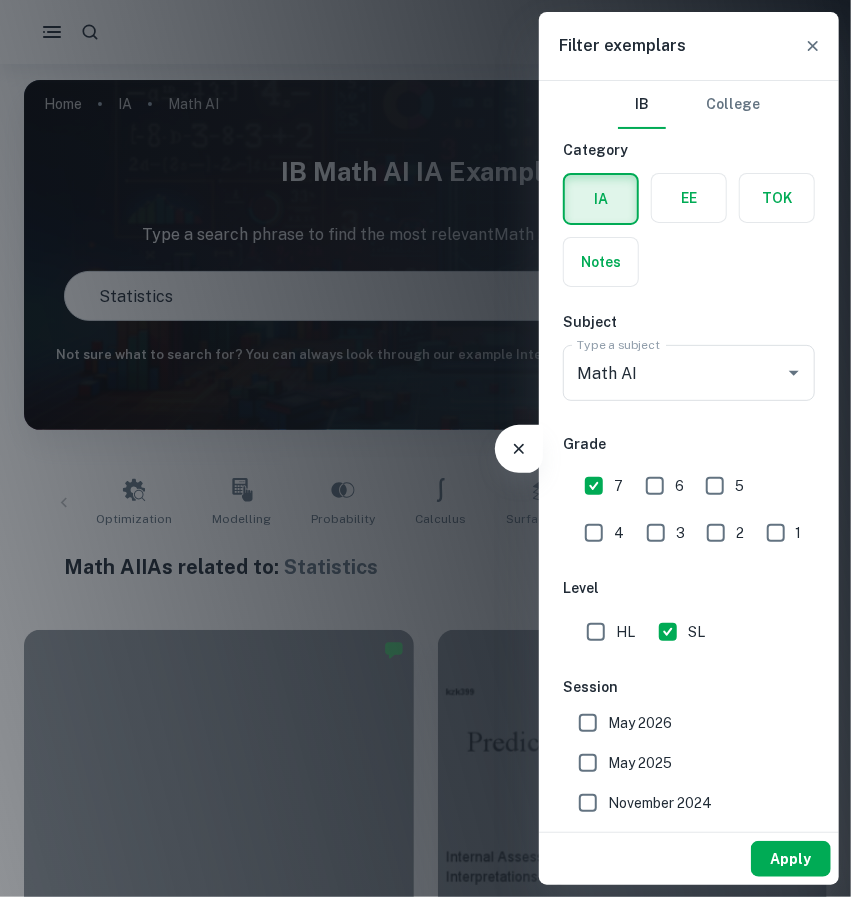 click on "Apply" at bounding box center [791, 859] 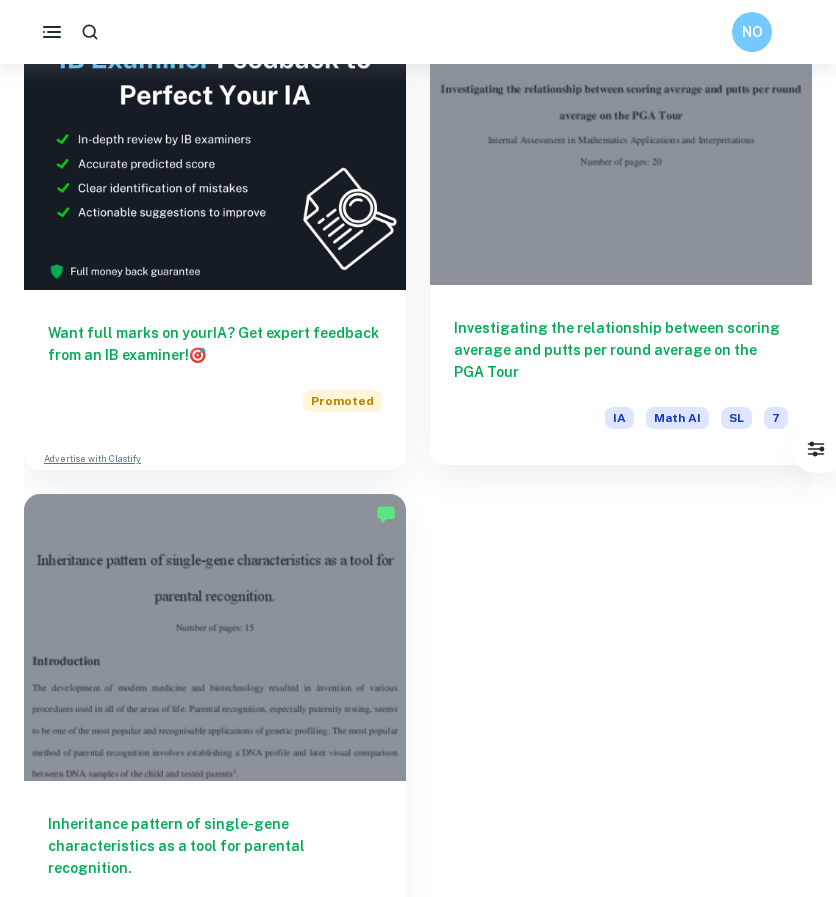 scroll, scrollTop: 1180, scrollLeft: 0, axis: vertical 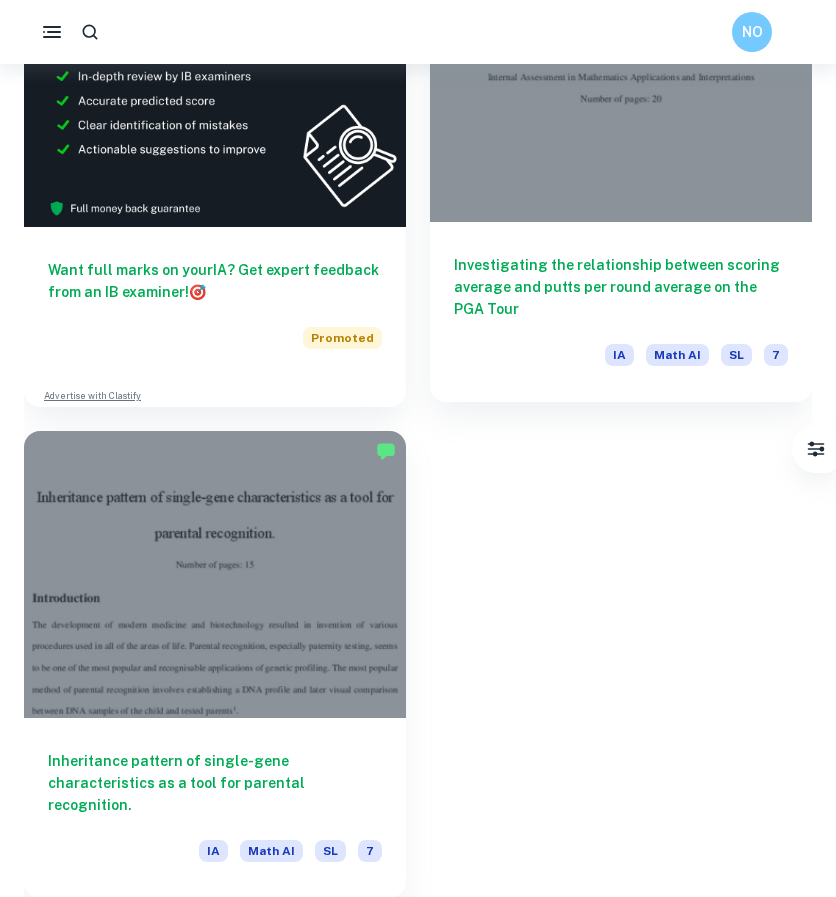 click at bounding box center [621, 79] 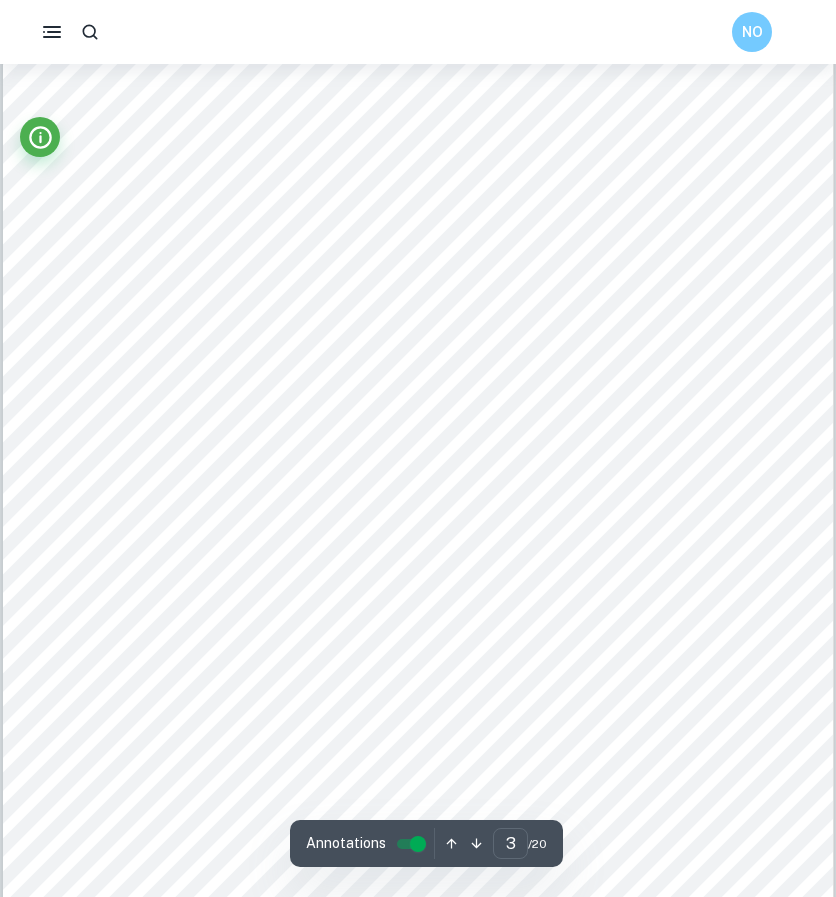 scroll, scrollTop: 2658, scrollLeft: 0, axis: vertical 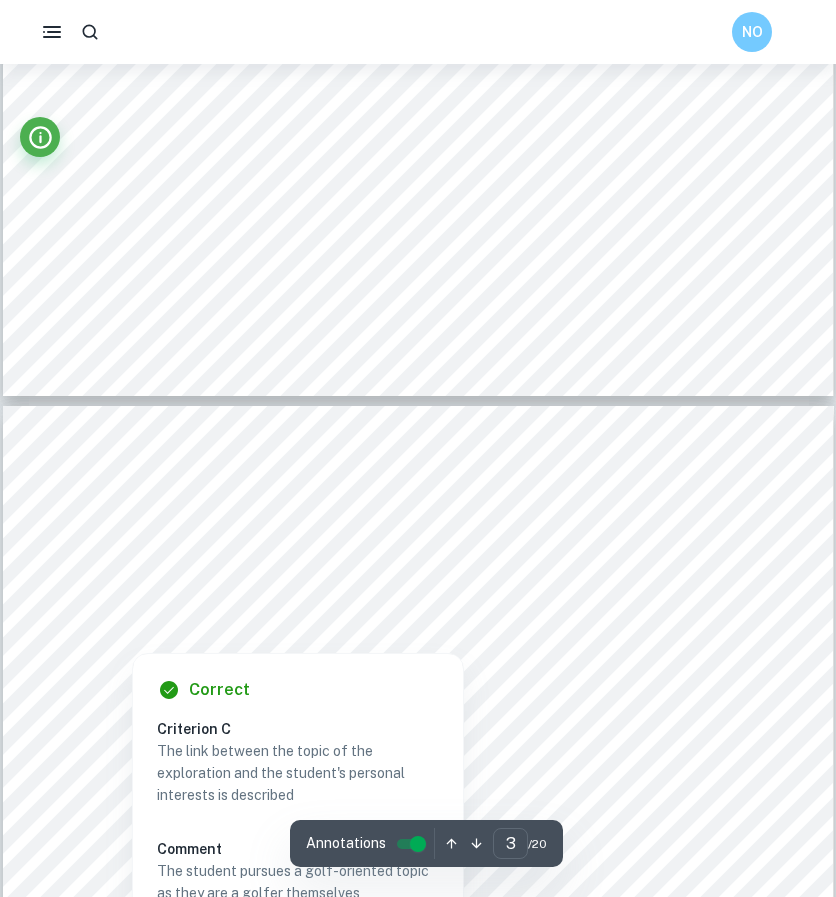 type on "2" 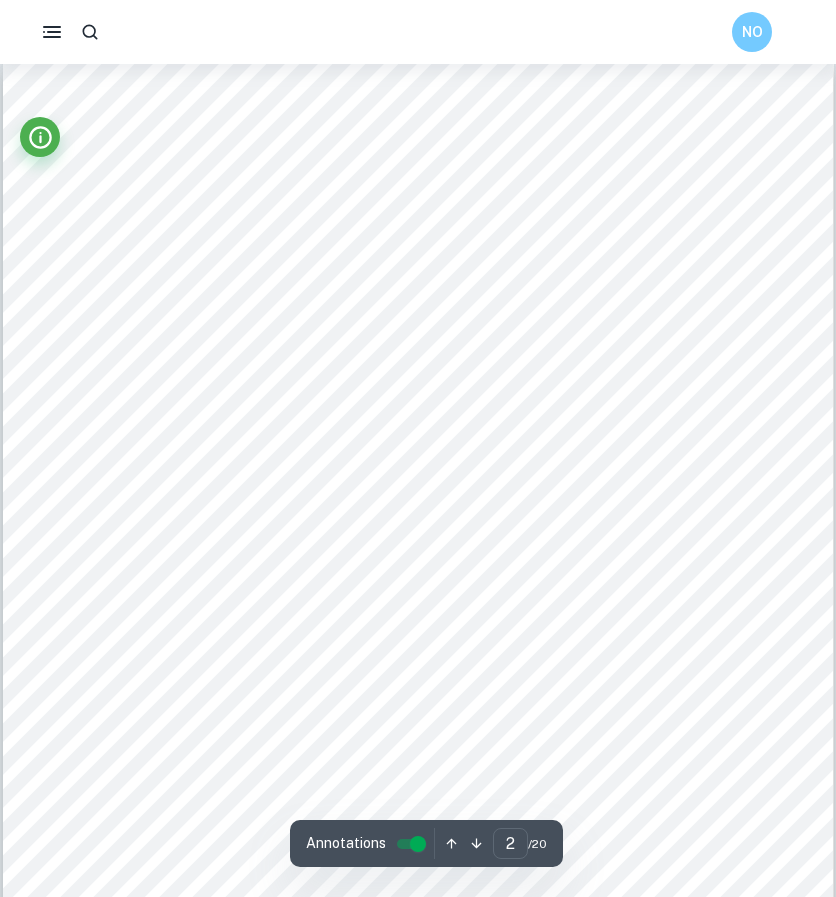 scroll, scrollTop: 1340, scrollLeft: 0, axis: vertical 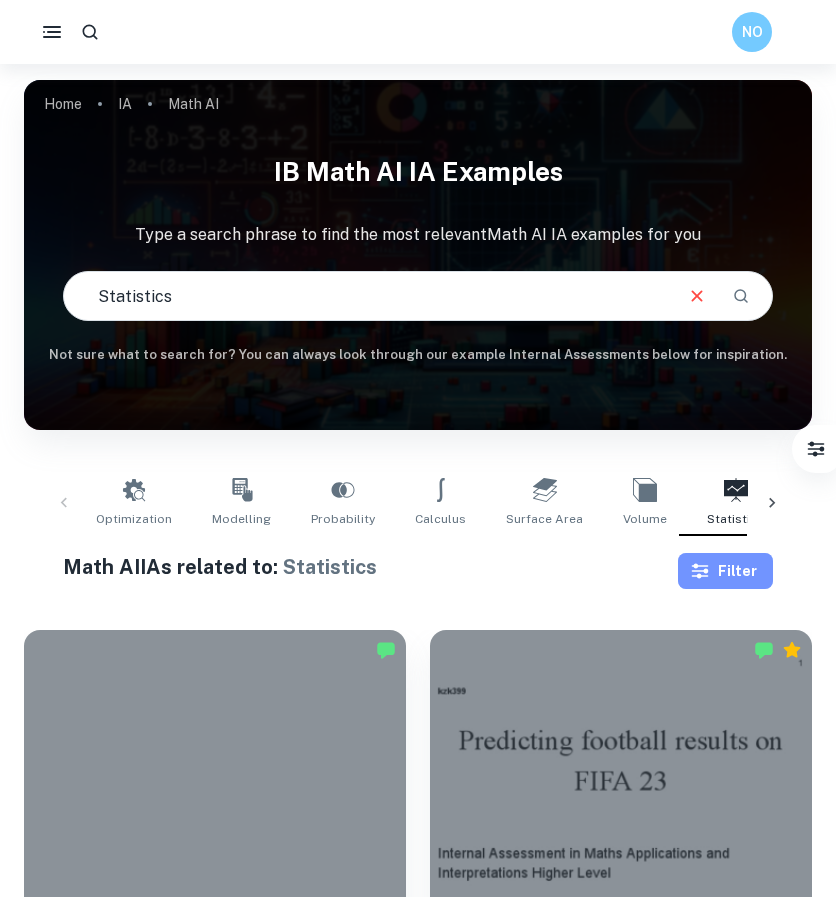 click on "Filter" at bounding box center [725, 571] 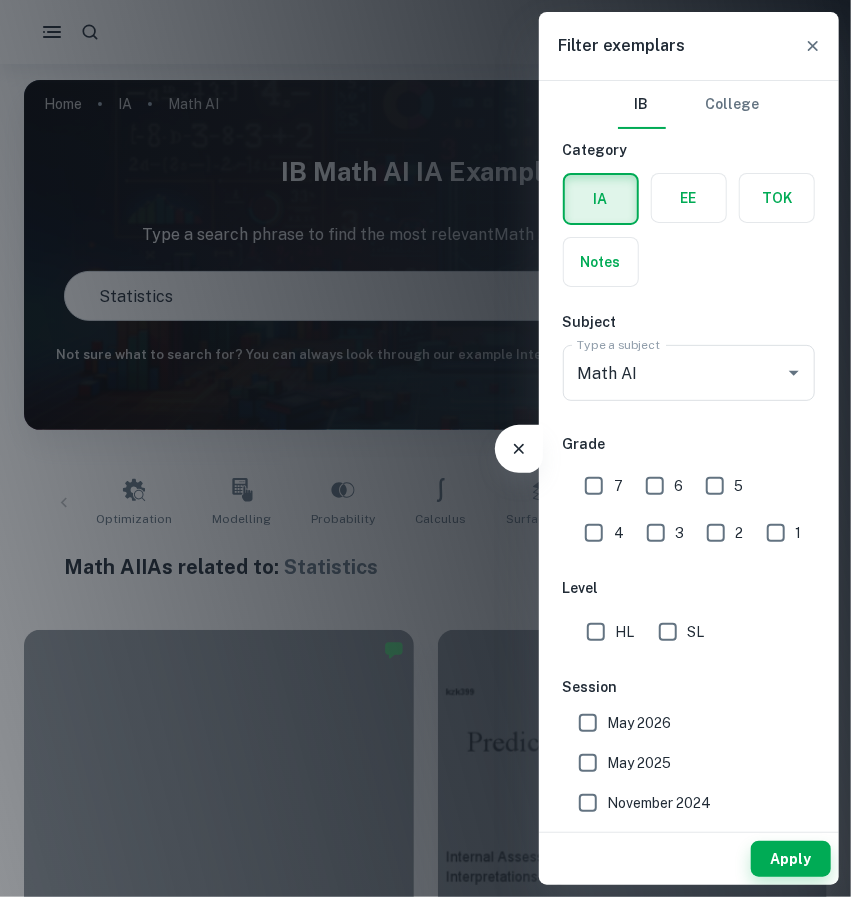 click on "7" at bounding box center (594, 486) 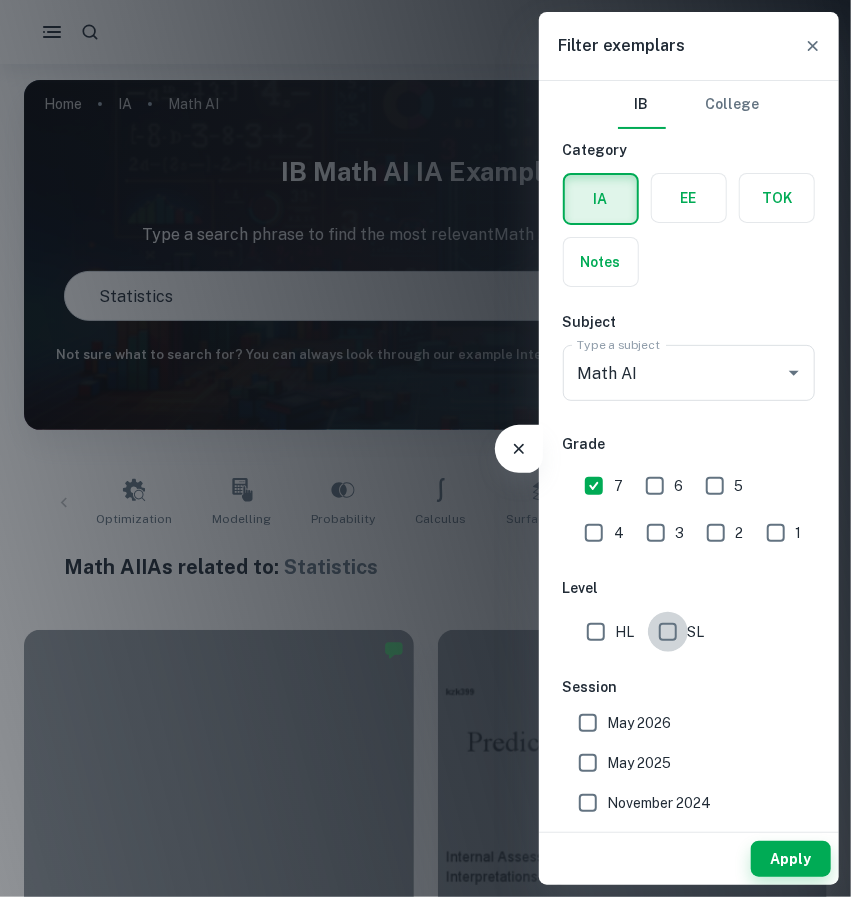 click on "SL" at bounding box center (668, 632) 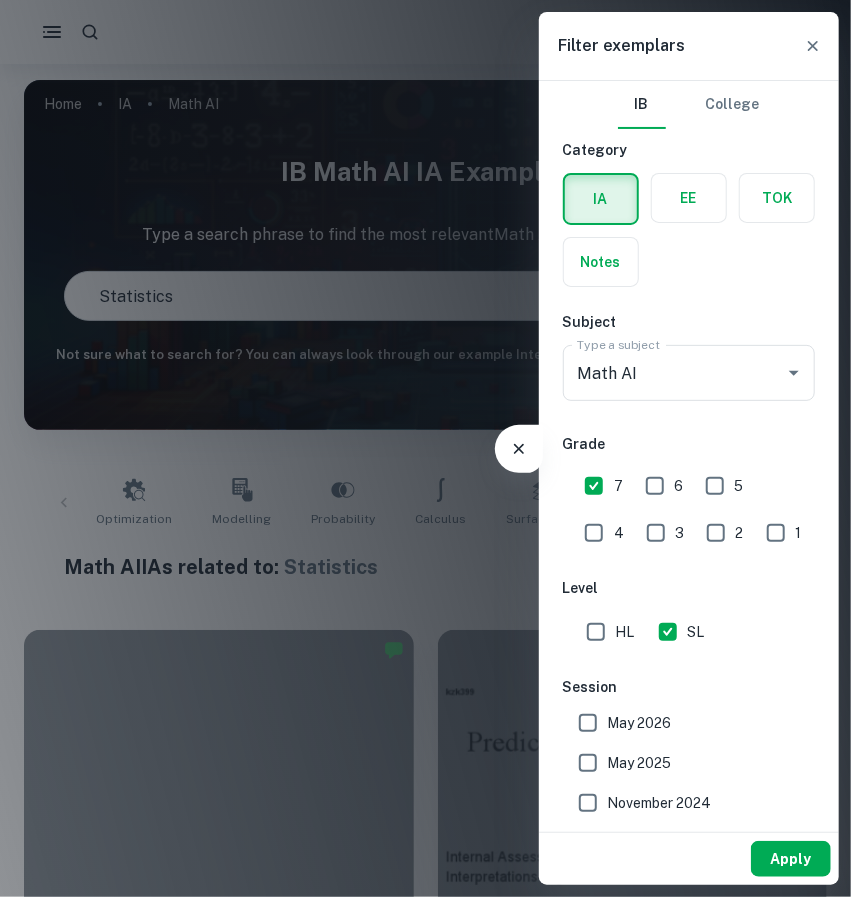 click on "Apply" at bounding box center [791, 859] 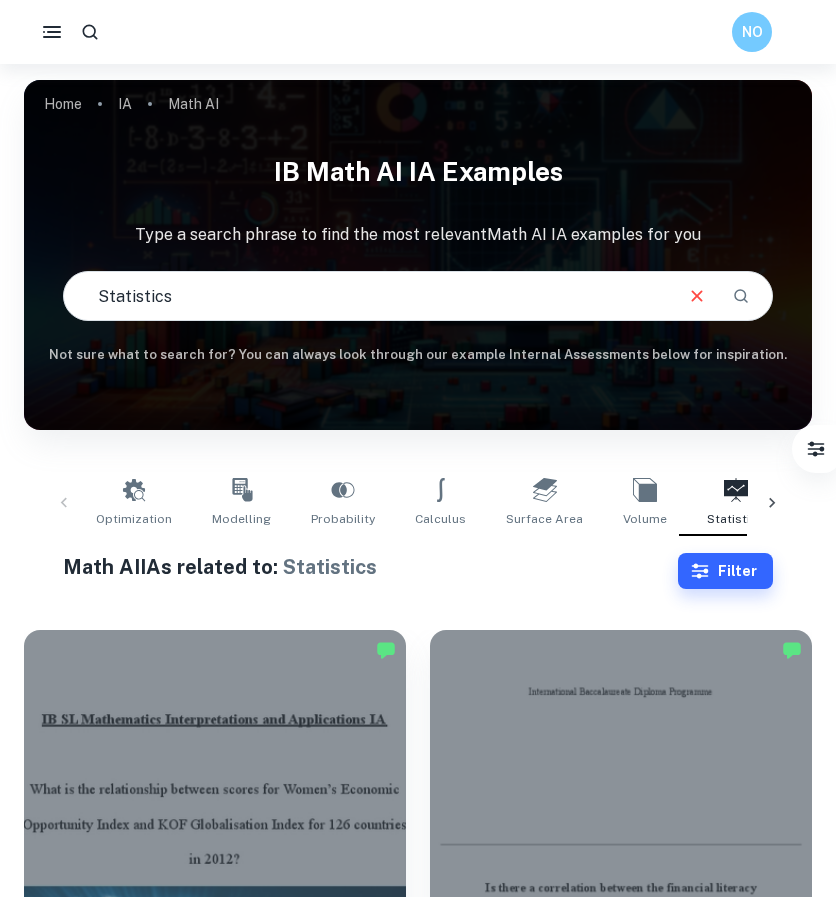 scroll, scrollTop: 477, scrollLeft: 0, axis: vertical 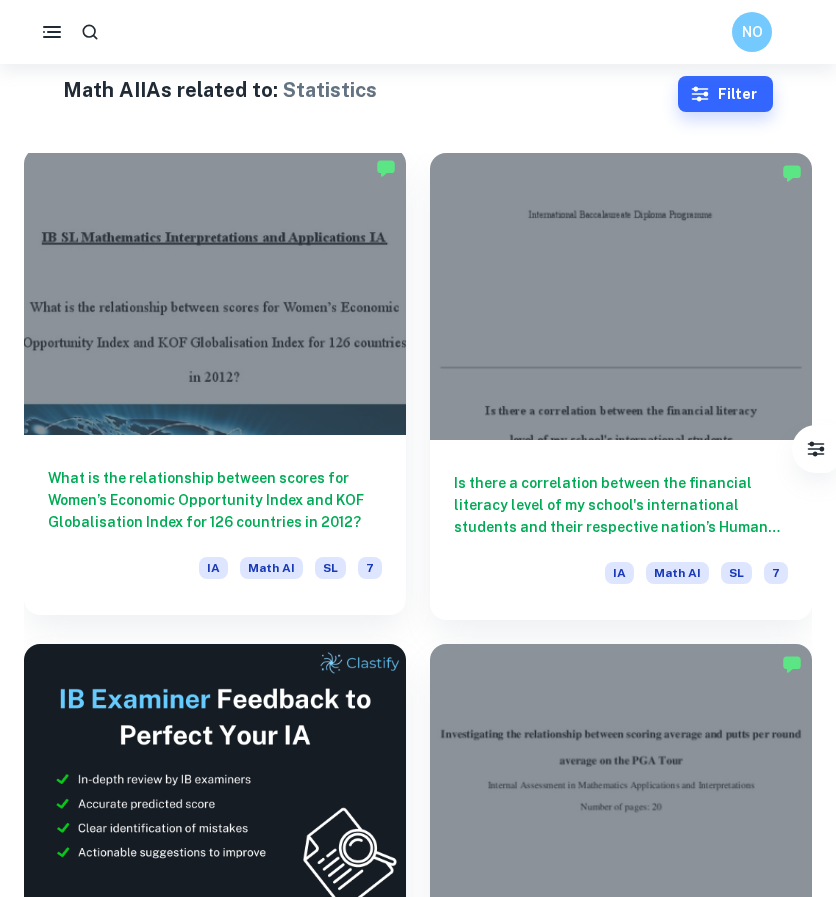 click at bounding box center [215, 291] 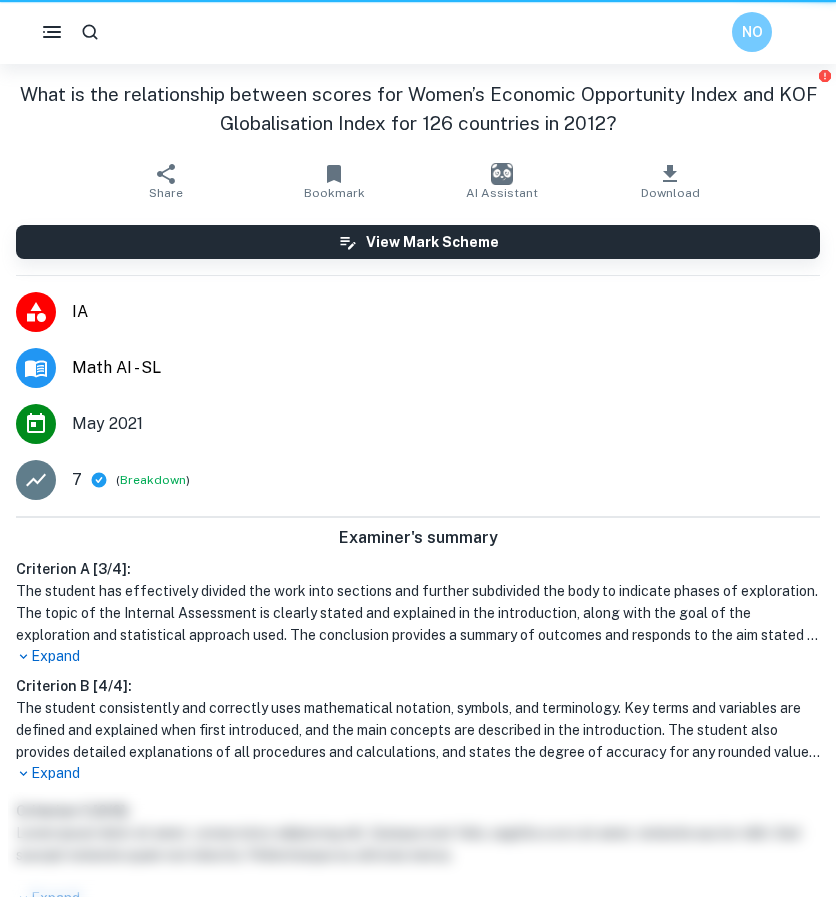 scroll, scrollTop: 0, scrollLeft: 0, axis: both 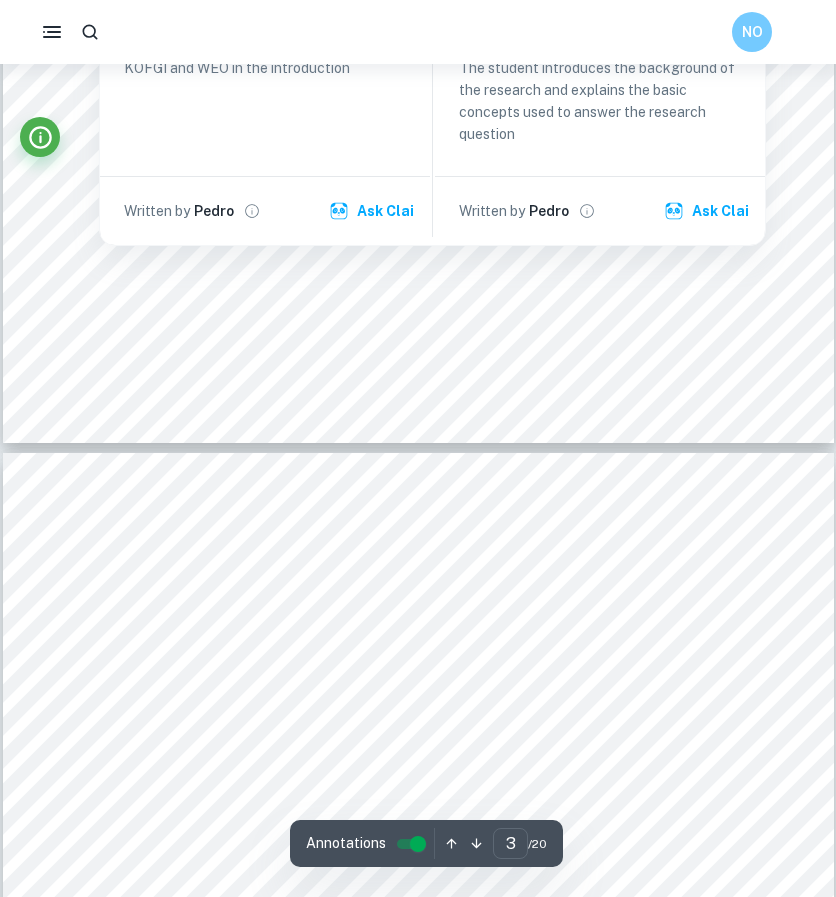 type on "4" 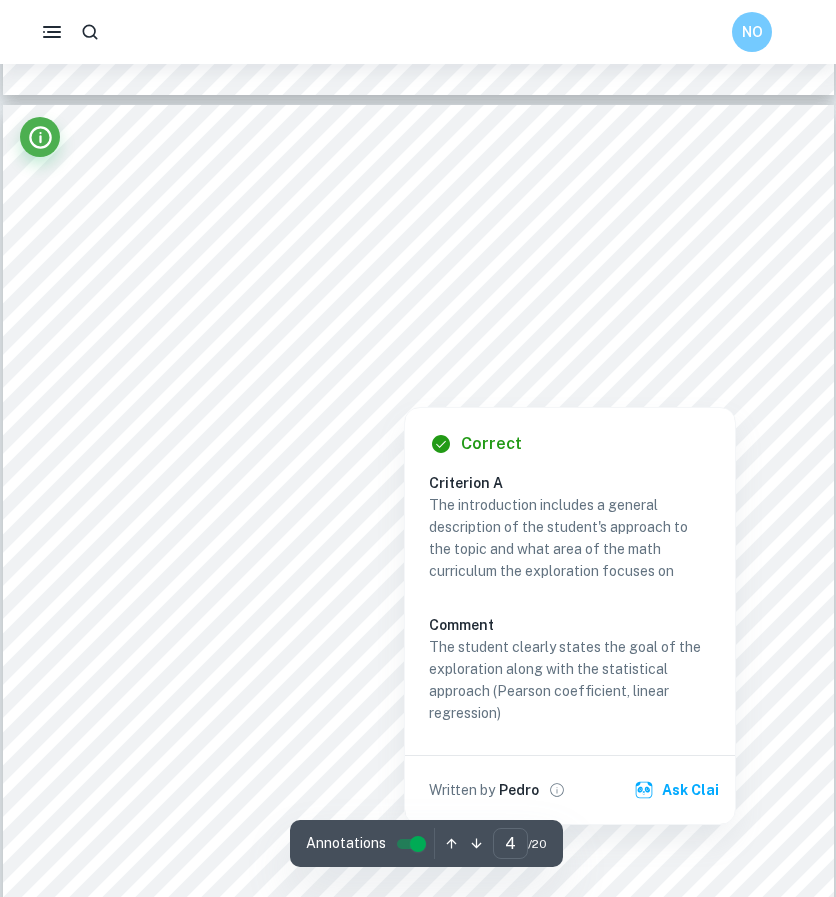 scroll, scrollTop: 3669, scrollLeft: 0, axis: vertical 